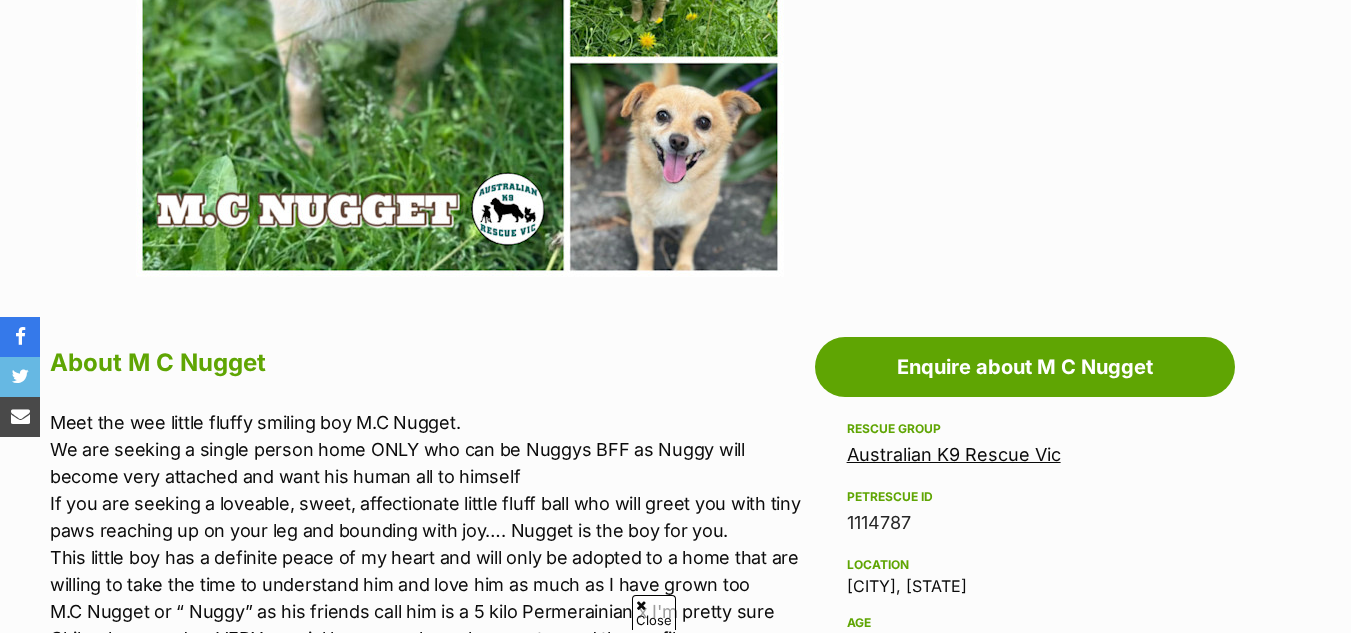 scroll, scrollTop: 784, scrollLeft: 0, axis: vertical 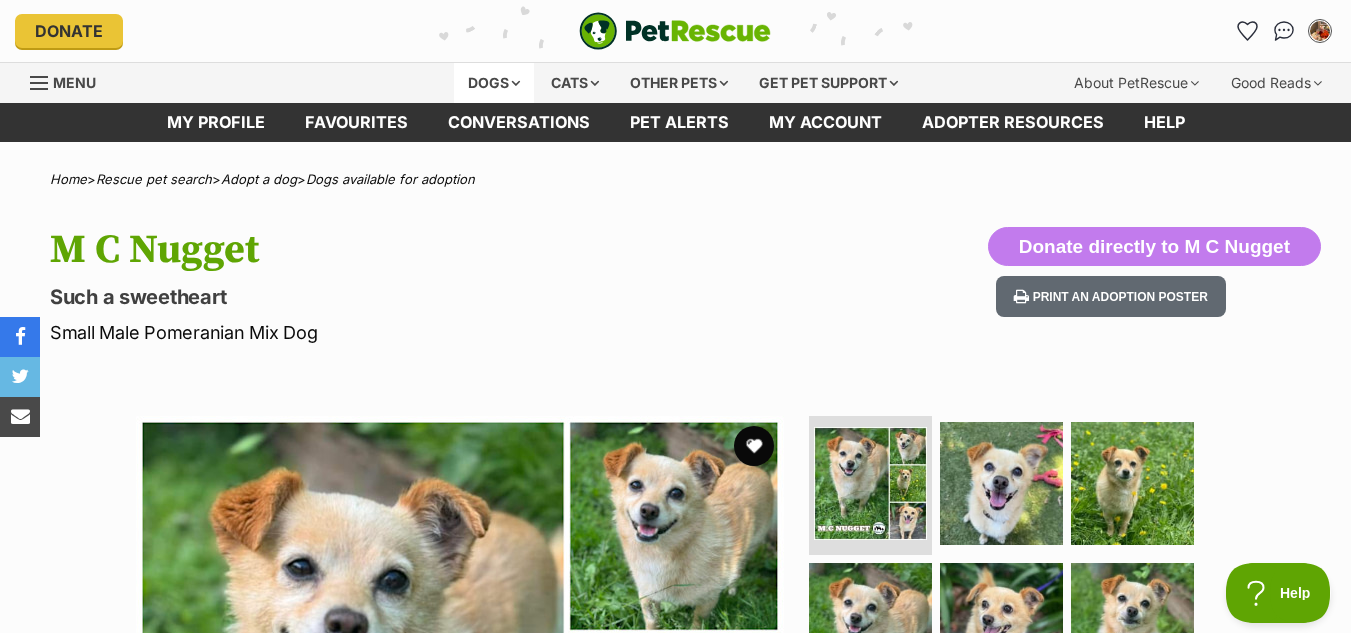 click on "Dogs" at bounding box center [494, 83] 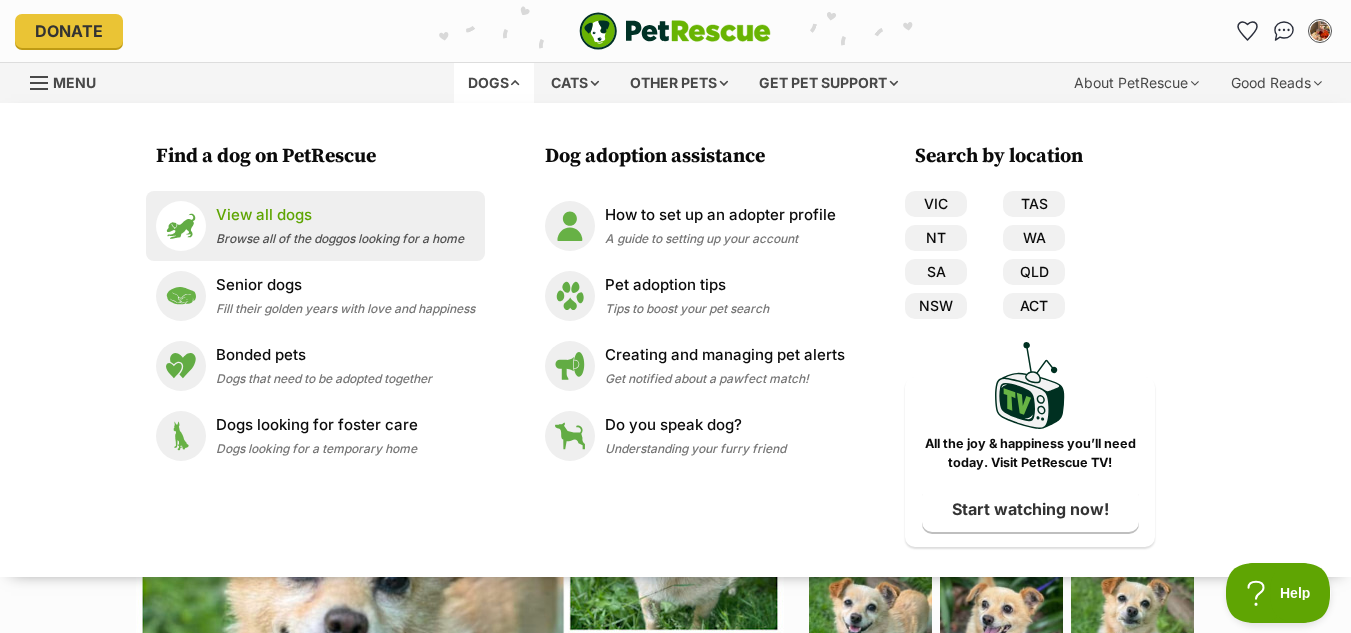 click on "View all dogs" at bounding box center [340, 215] 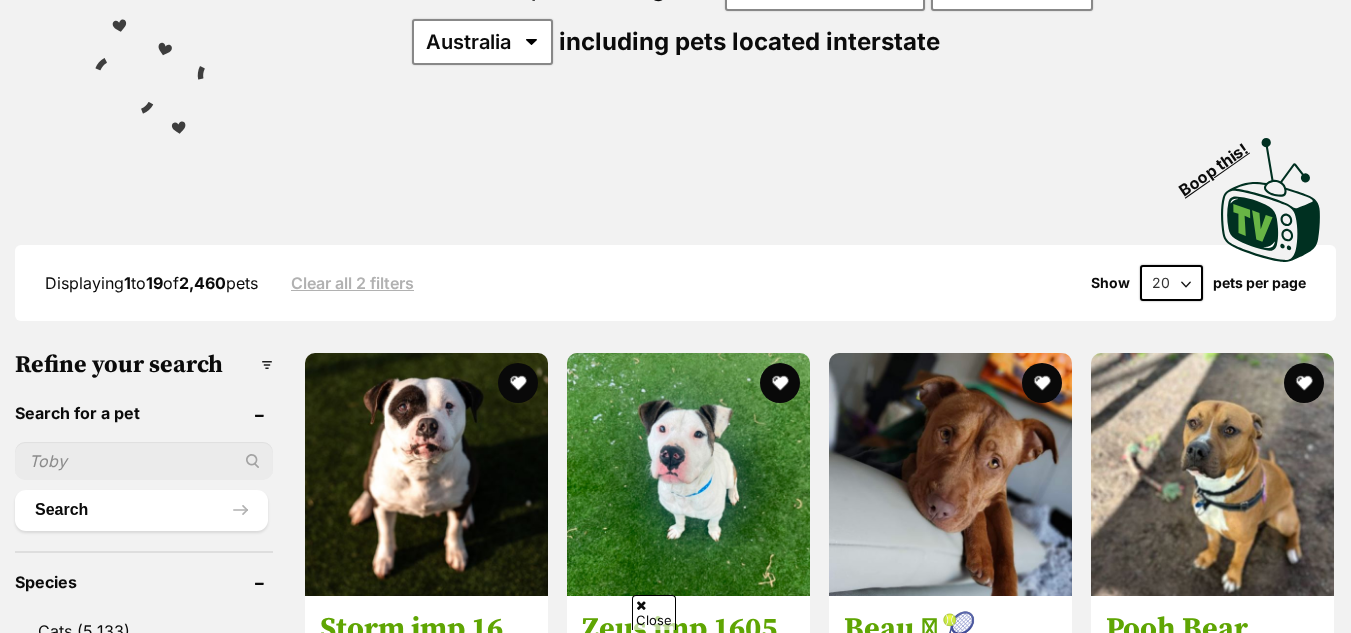 scroll, scrollTop: 300, scrollLeft: 0, axis: vertical 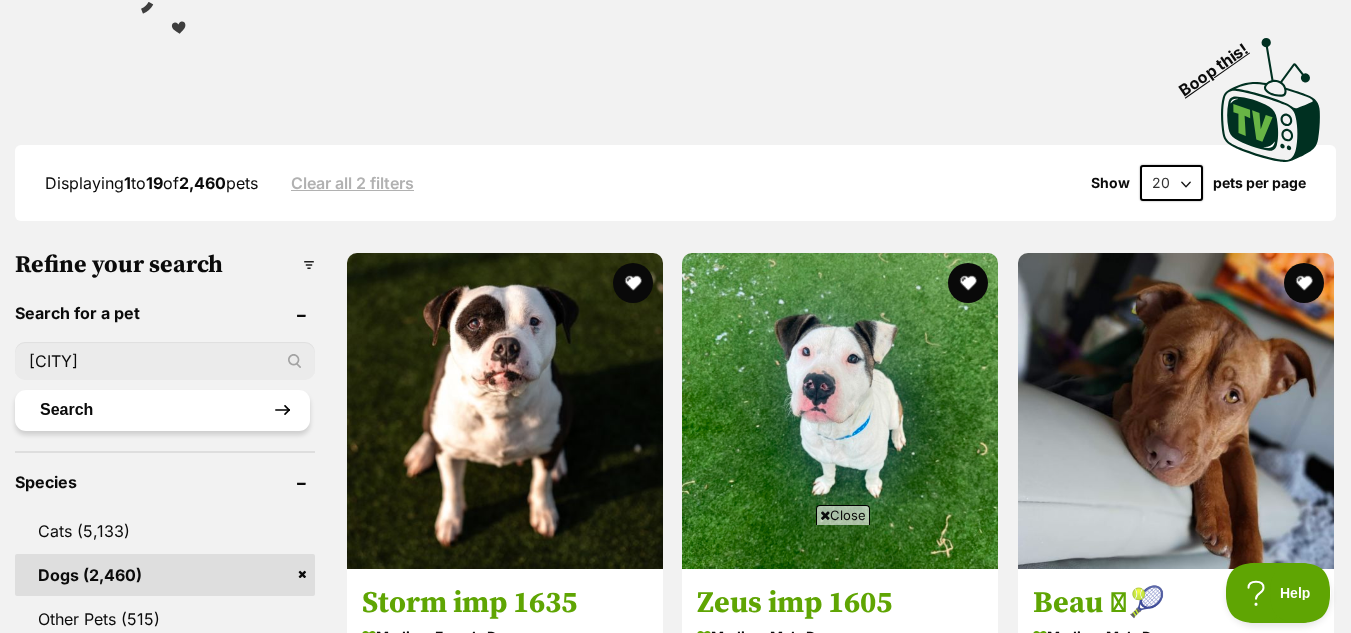type on "dexter" 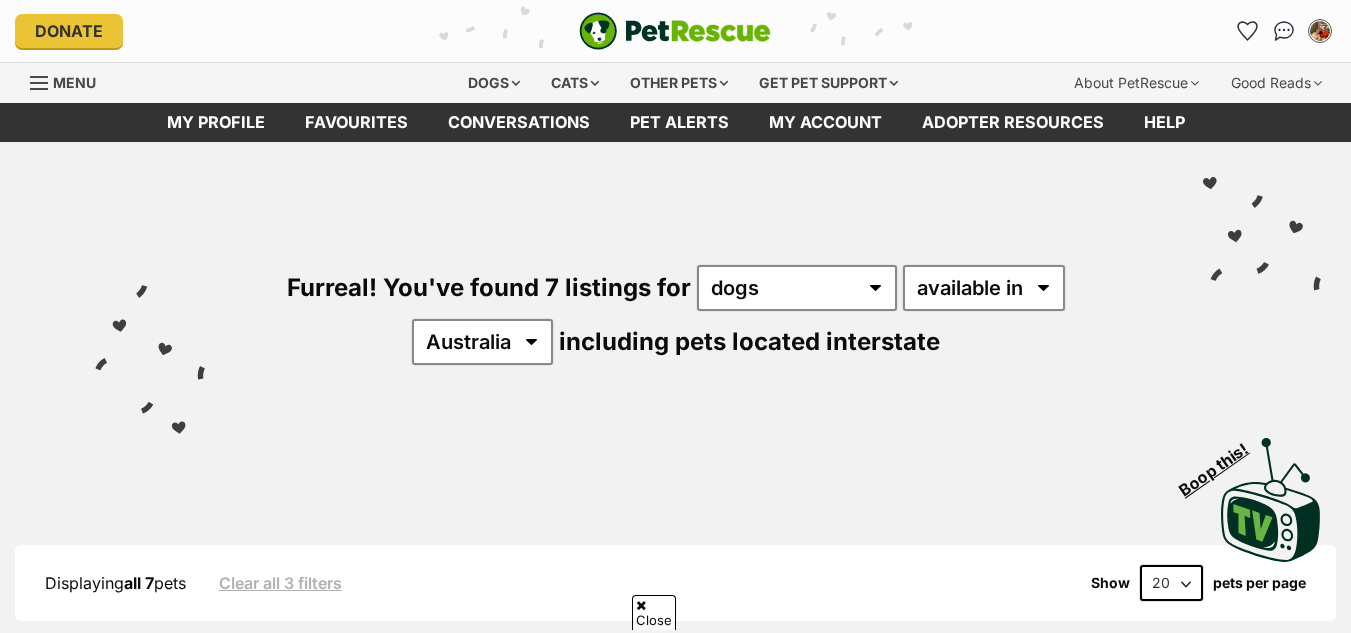 scroll, scrollTop: 300, scrollLeft: 0, axis: vertical 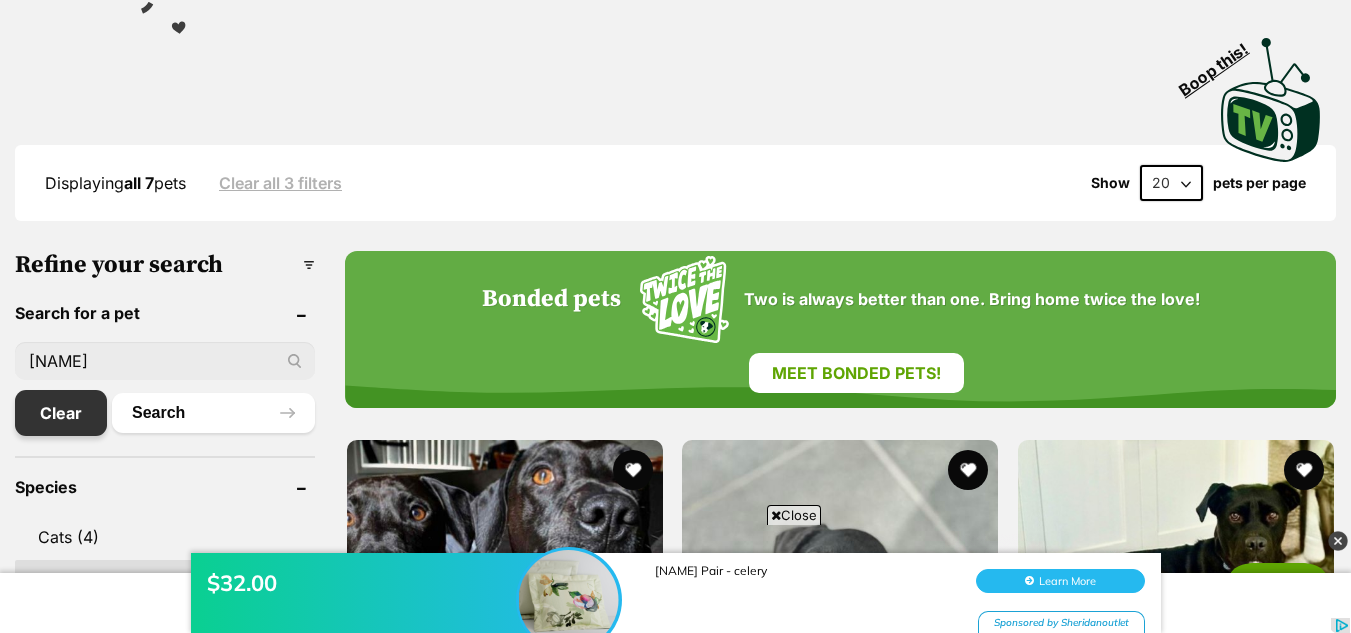 drag, startPoint x: 74, startPoint y: 420, endPoint x: 85, endPoint y: 419, distance: 11.045361 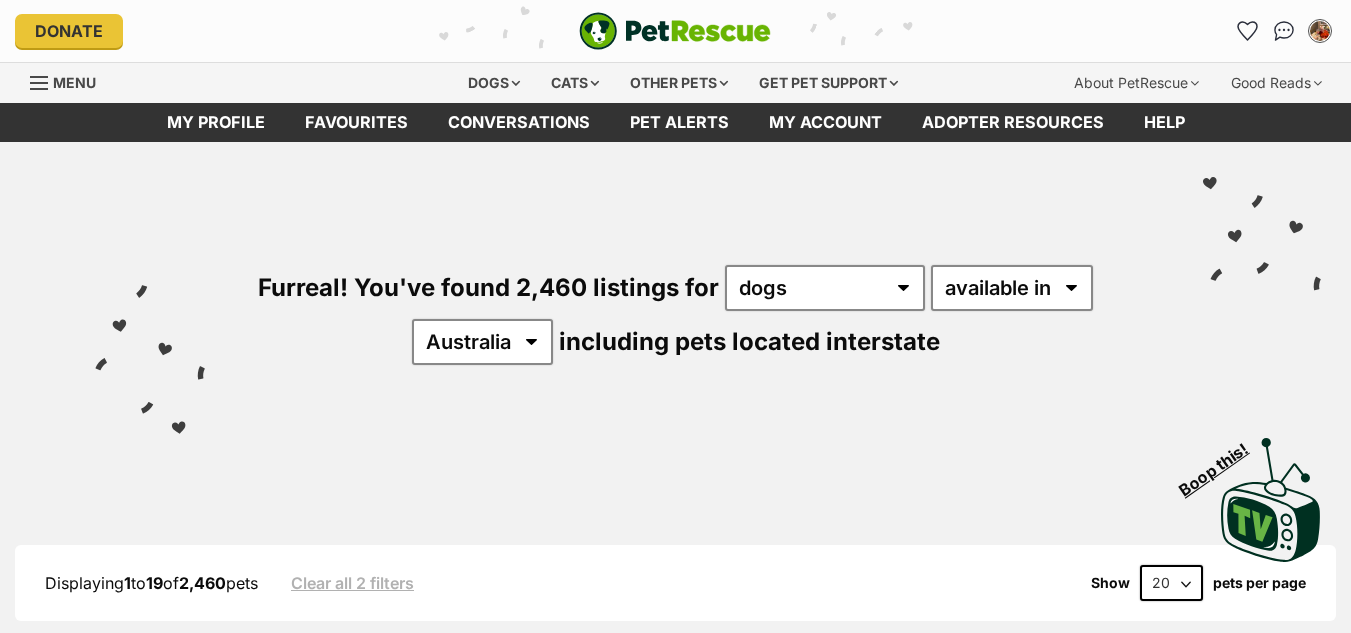 scroll, scrollTop: 0, scrollLeft: 0, axis: both 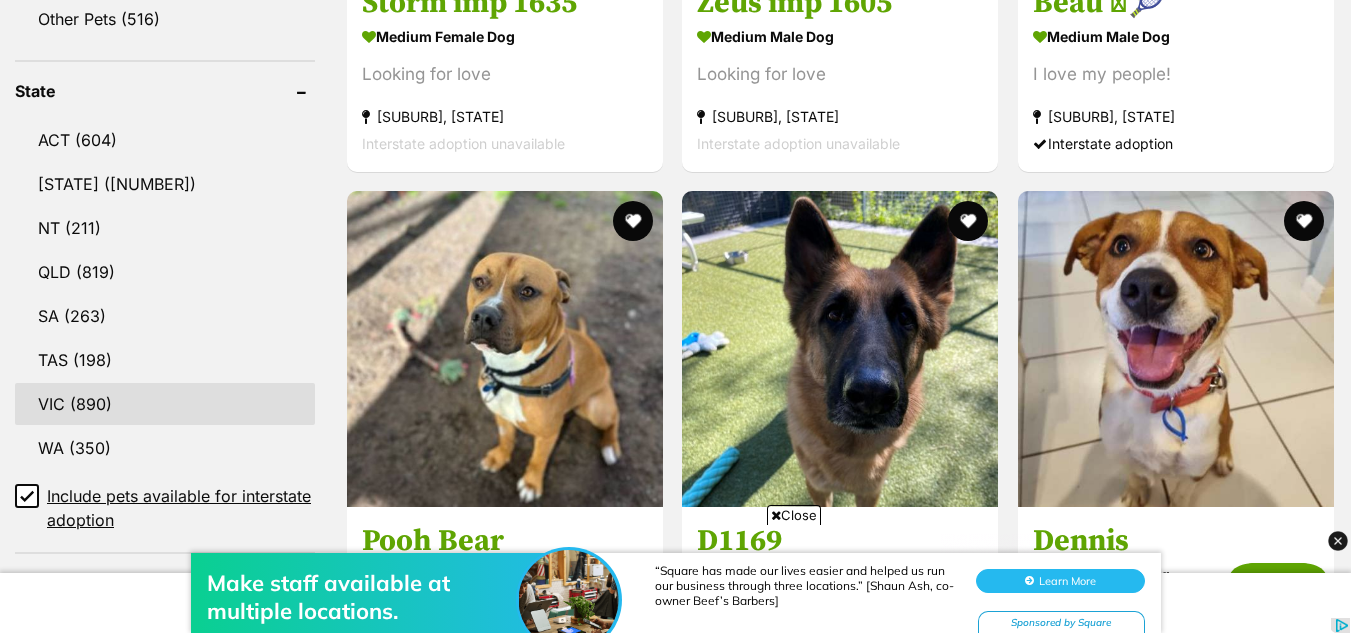 click on "VIC (890)" at bounding box center (165, 404) 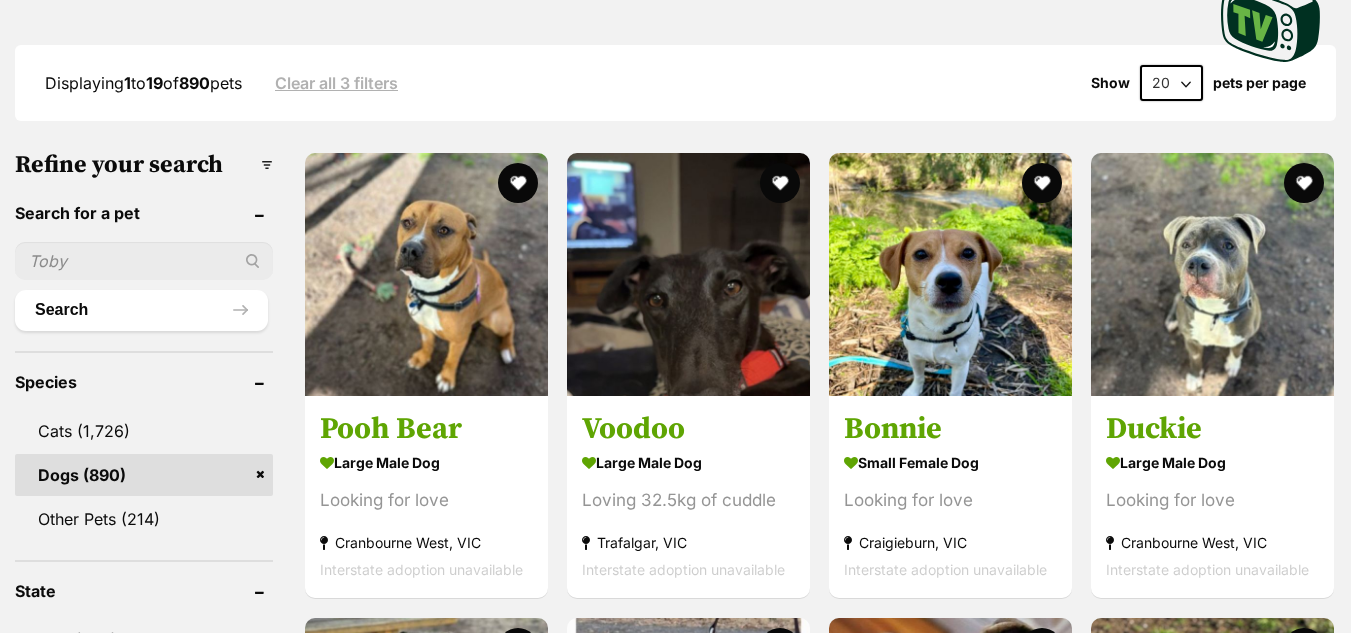 scroll, scrollTop: 500, scrollLeft: 0, axis: vertical 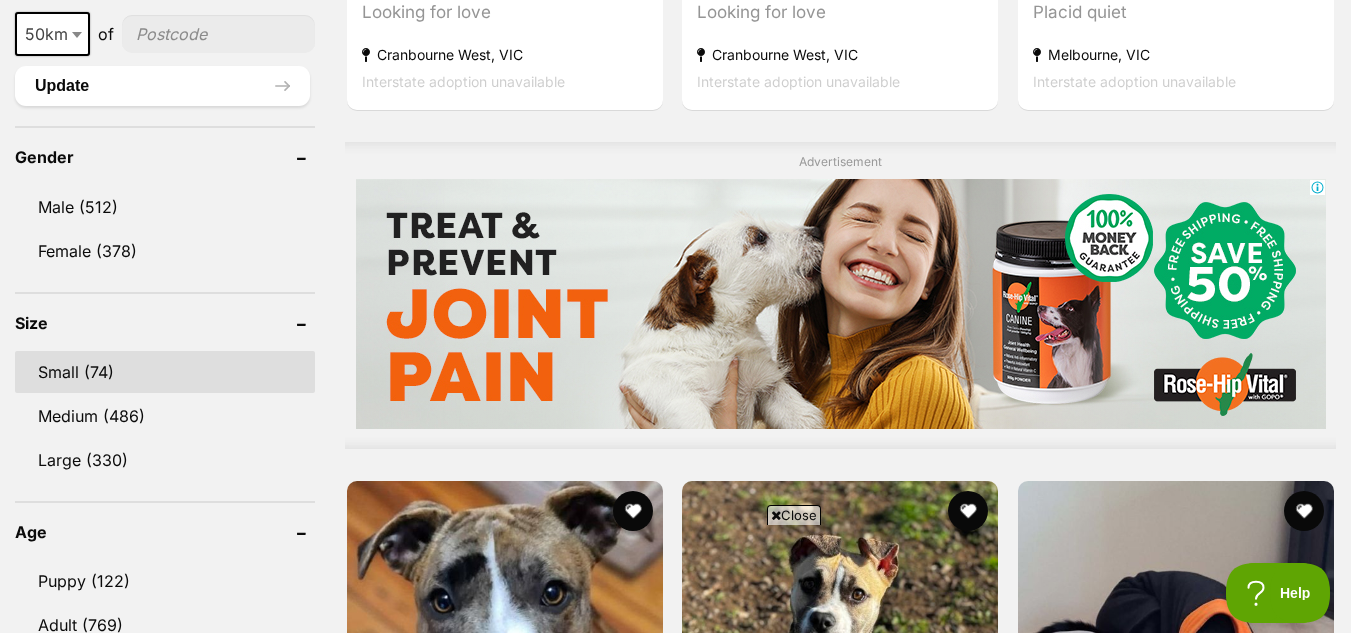 click on "Small (74)" at bounding box center (165, 372) 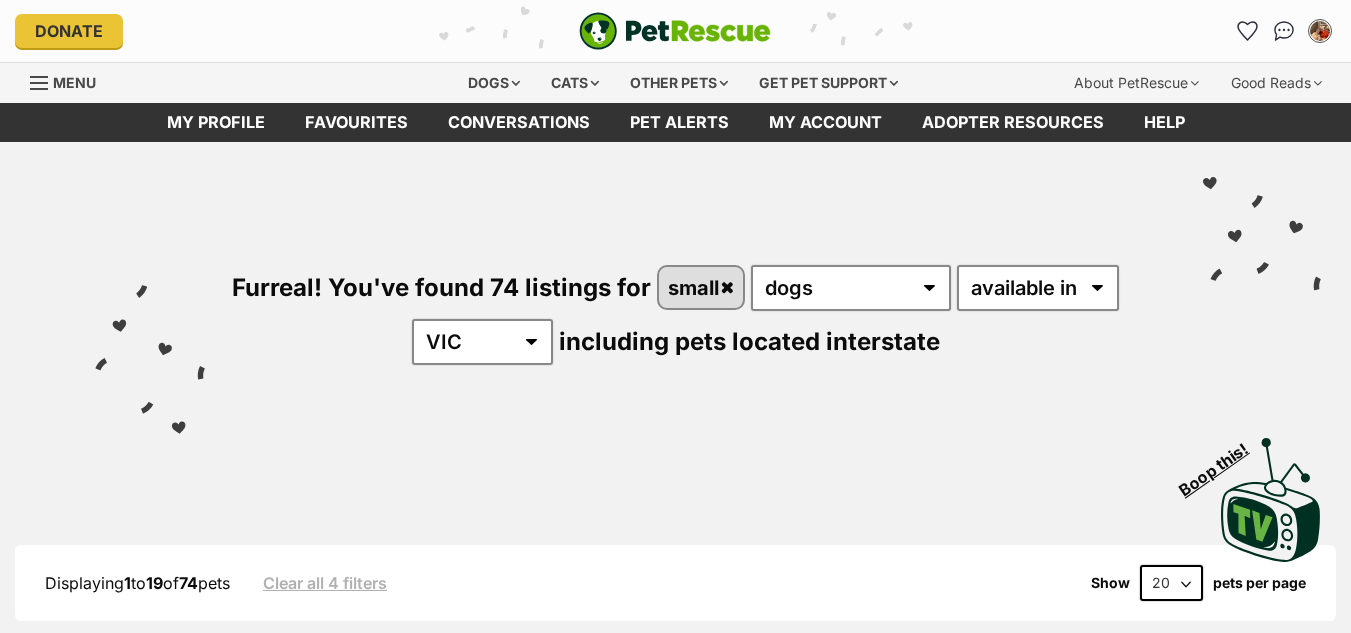 scroll, scrollTop: 0, scrollLeft: 0, axis: both 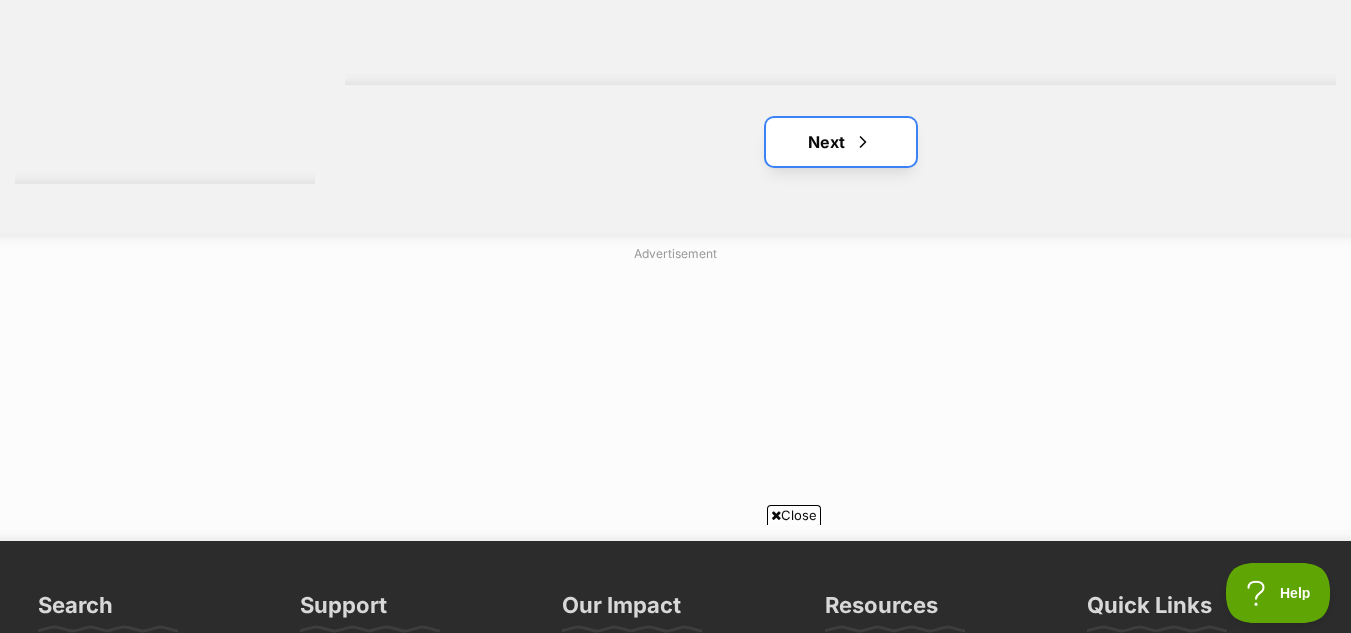 click on "Next" at bounding box center [841, 142] 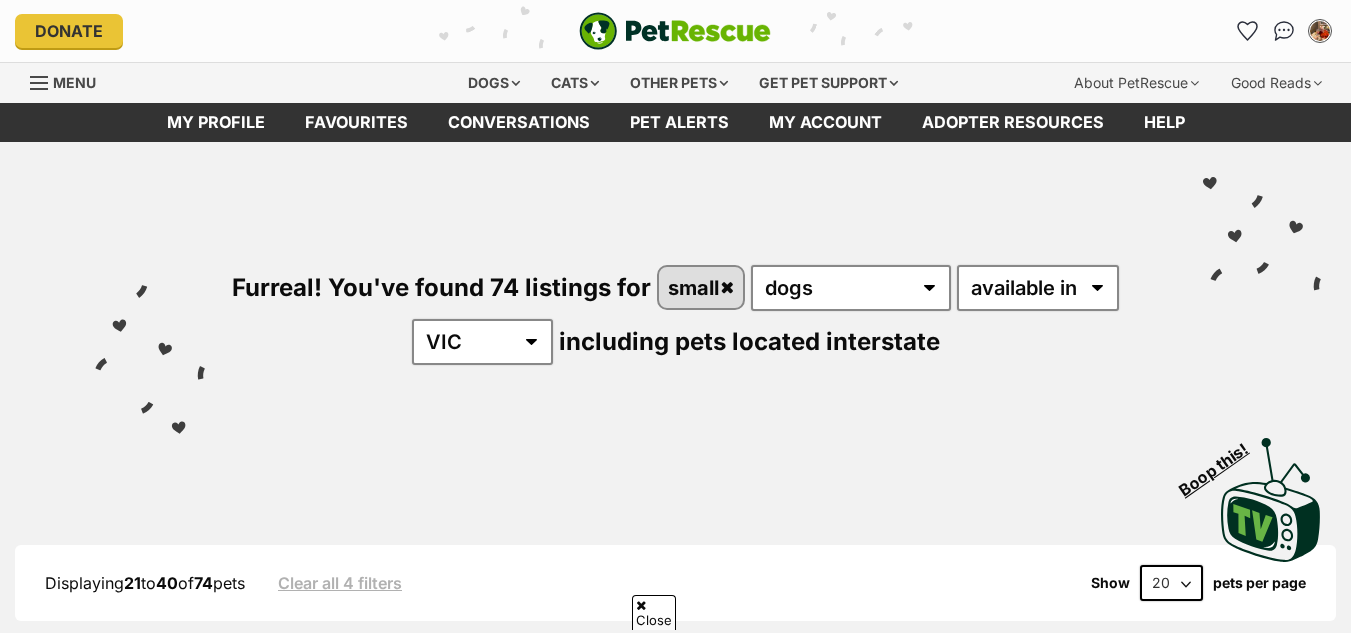 scroll, scrollTop: 300, scrollLeft: 0, axis: vertical 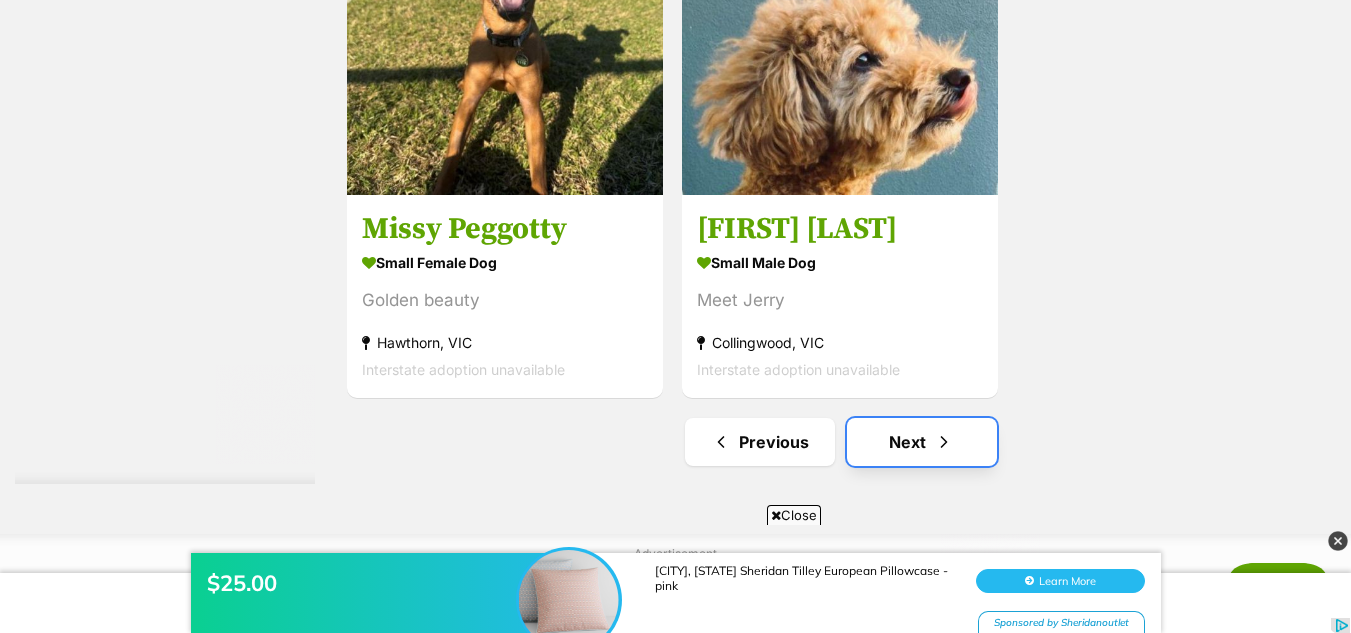 click on "Next" at bounding box center (922, 442) 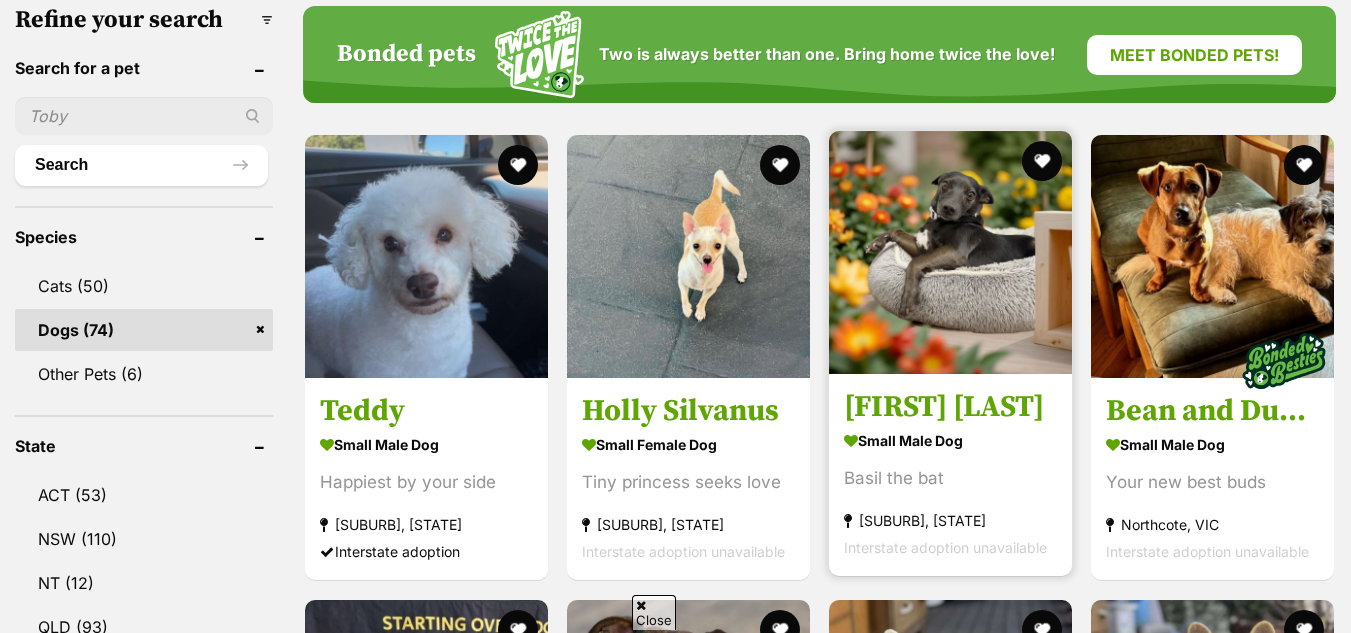 scroll, scrollTop: 0, scrollLeft: 0, axis: both 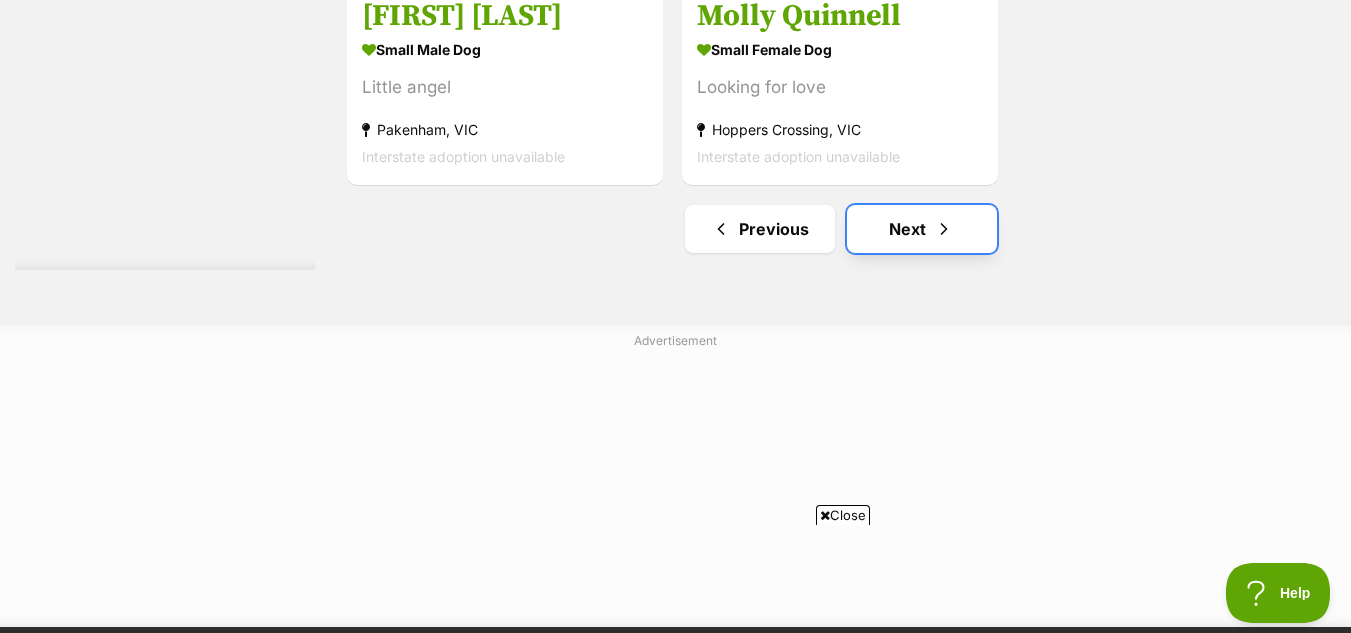 click on "Next" at bounding box center (922, 229) 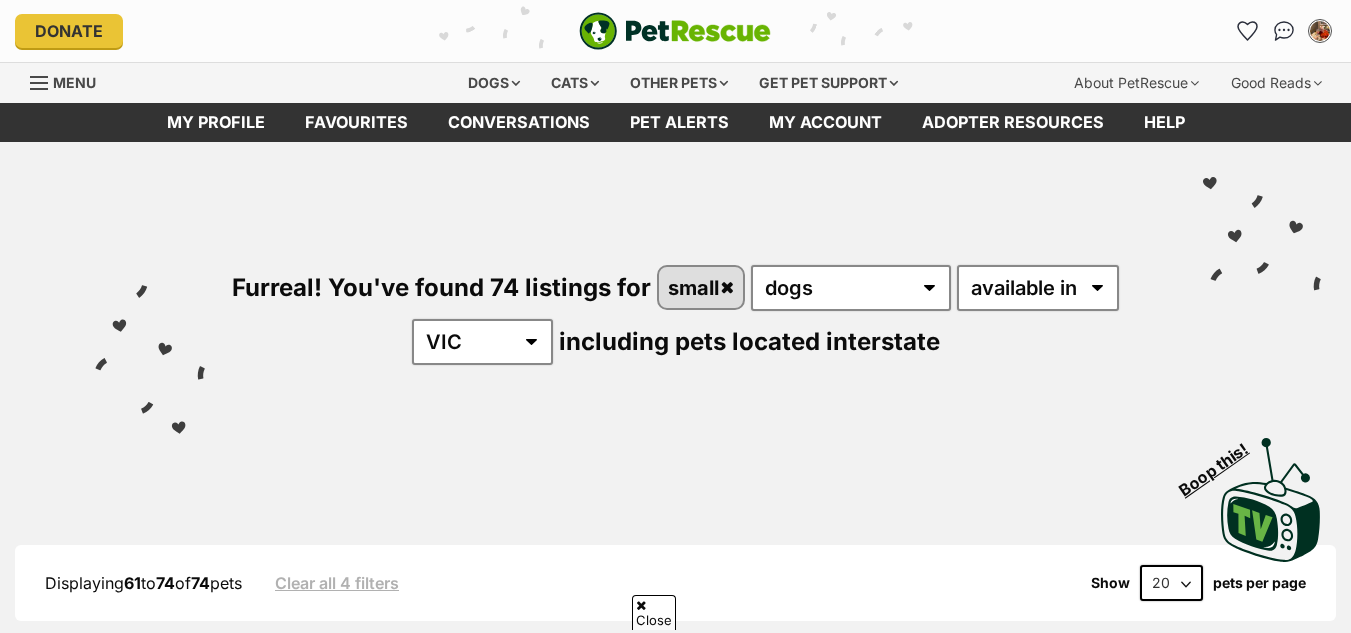 scroll, scrollTop: 400, scrollLeft: 0, axis: vertical 